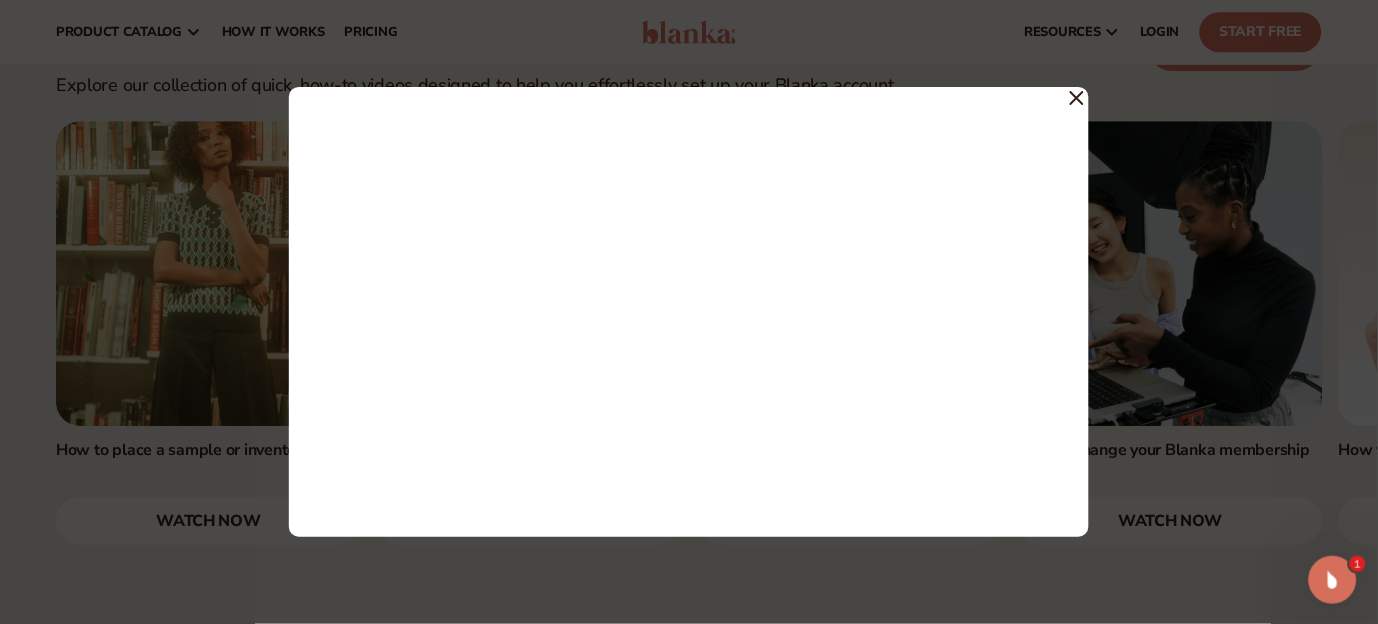 scroll, scrollTop: 0, scrollLeft: 0, axis: both 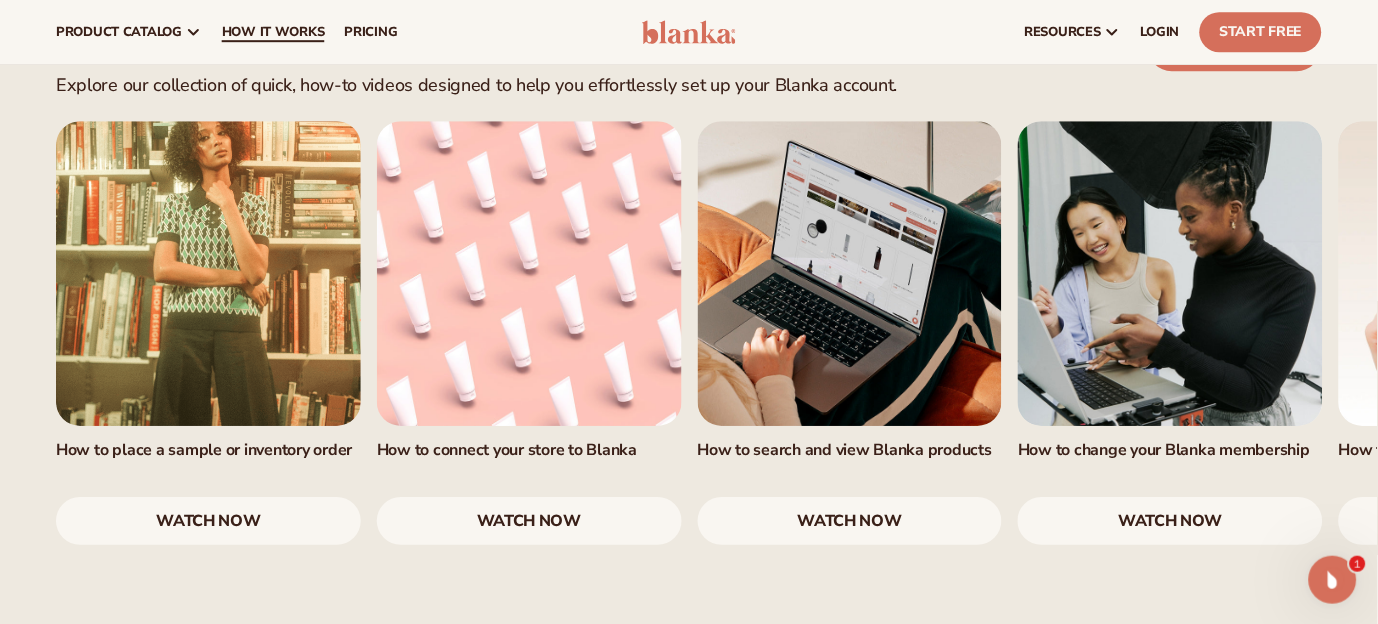 click on "How It Works" at bounding box center [273, 32] 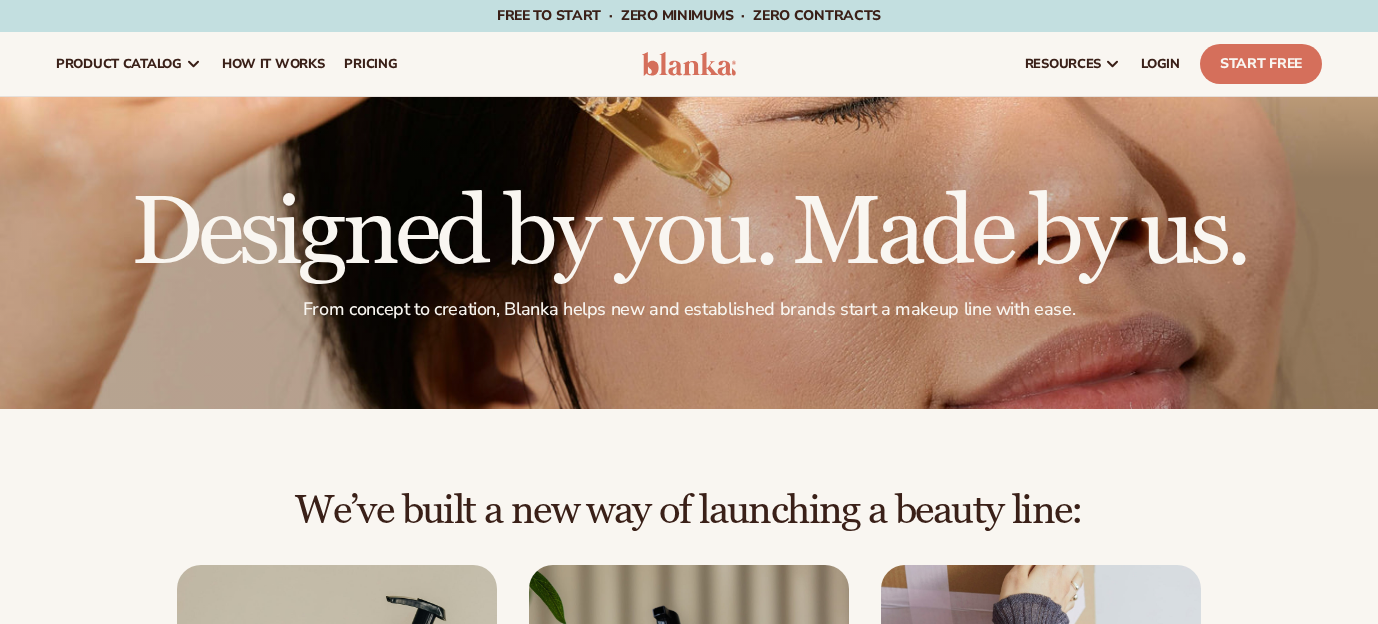 scroll, scrollTop: 0, scrollLeft: 0, axis: both 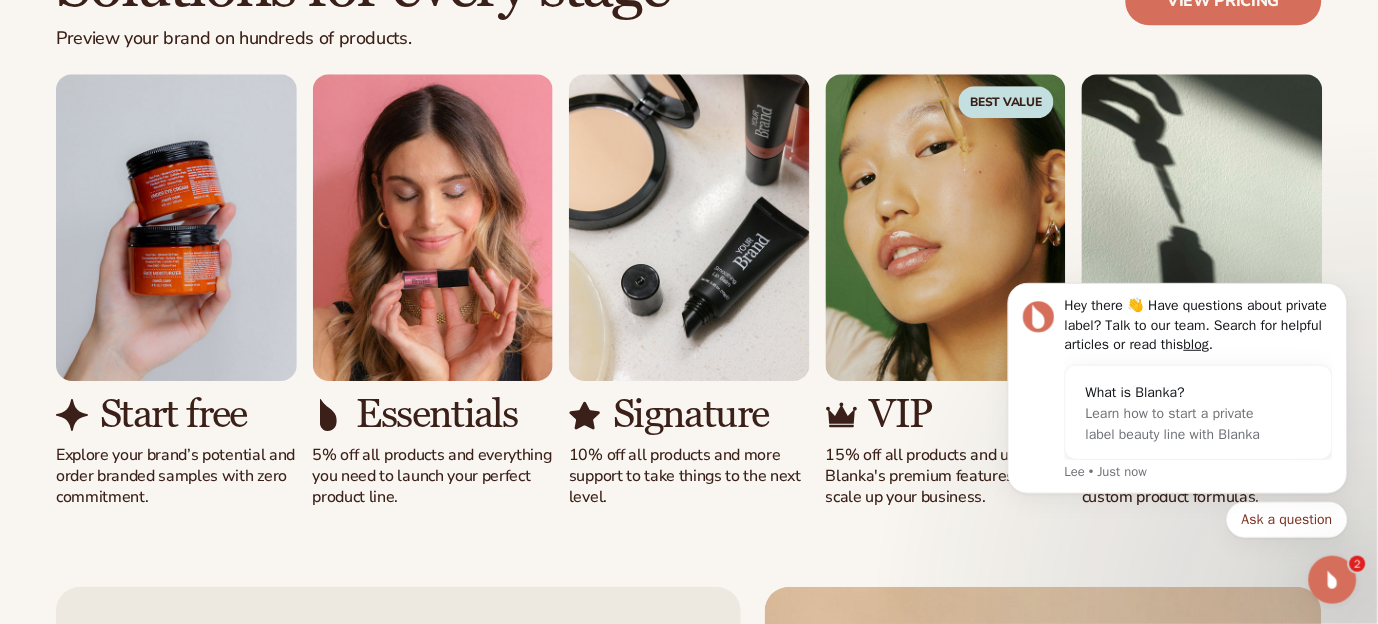 click on "Solutions for every stage
Preview your brand on hundreds of products.
View pricing
Start free
Explore your brand’s potential and order branded samples with zero commitment.
Essentials
VIP" at bounding box center (689, 230) 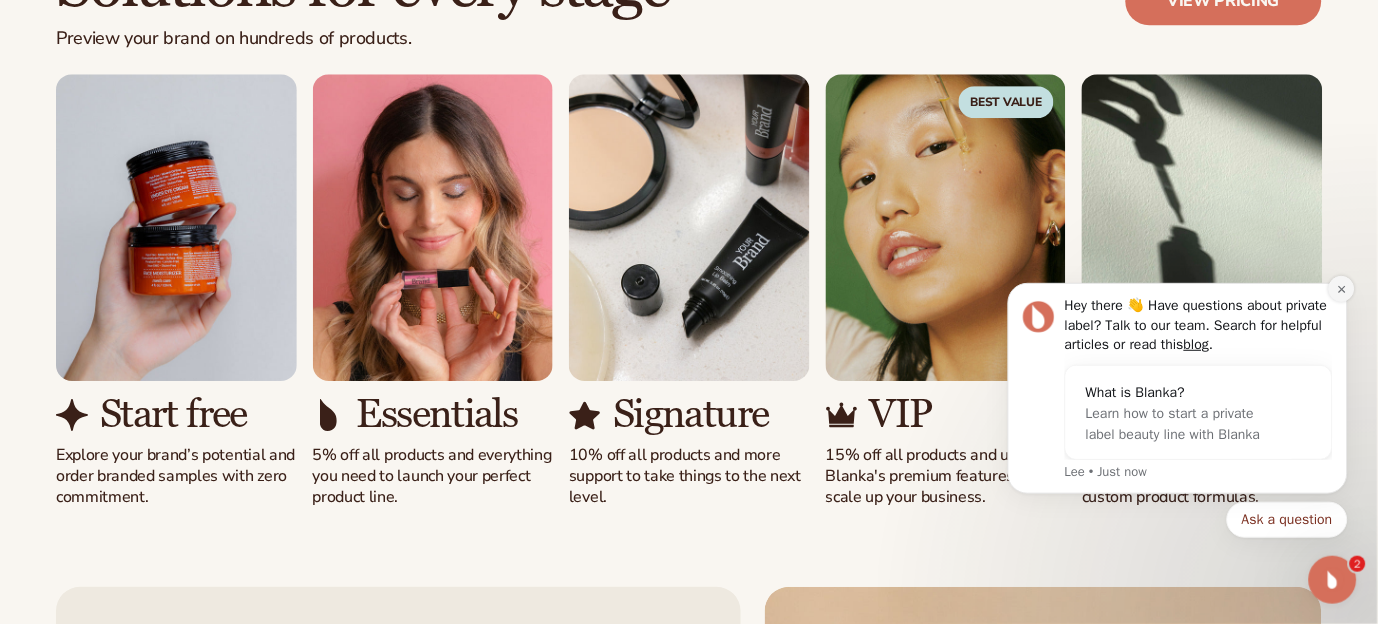 click 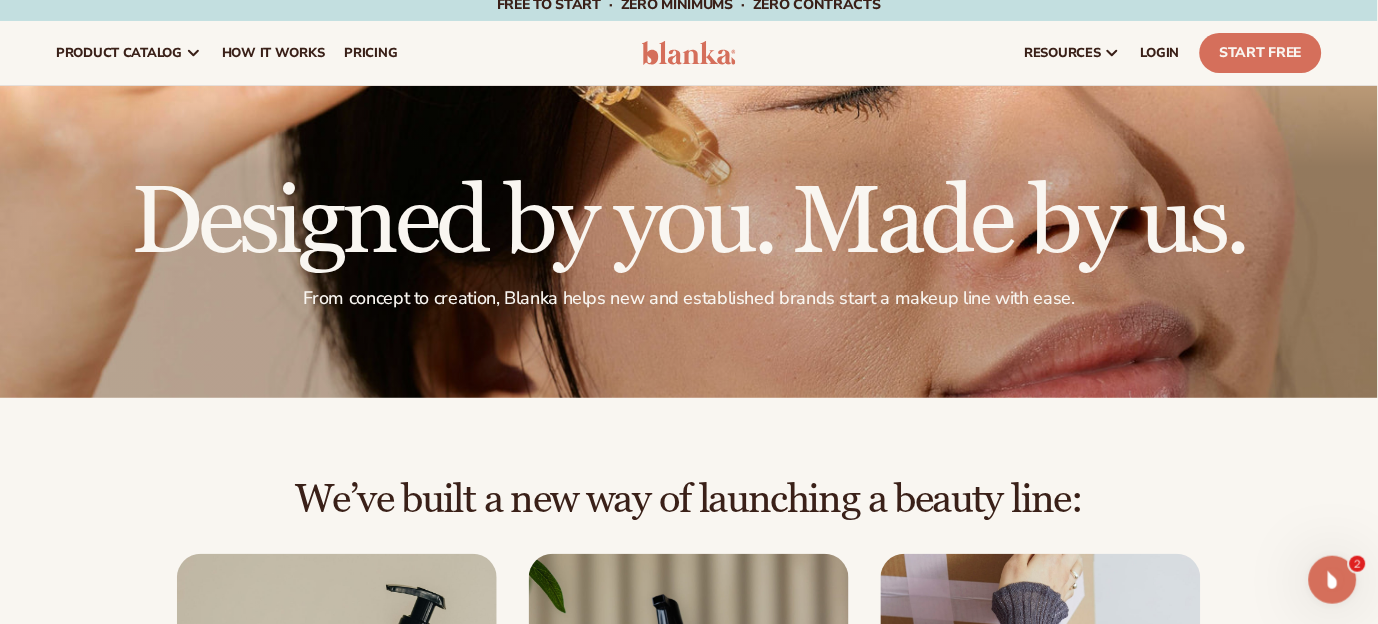 scroll, scrollTop: 0, scrollLeft: 0, axis: both 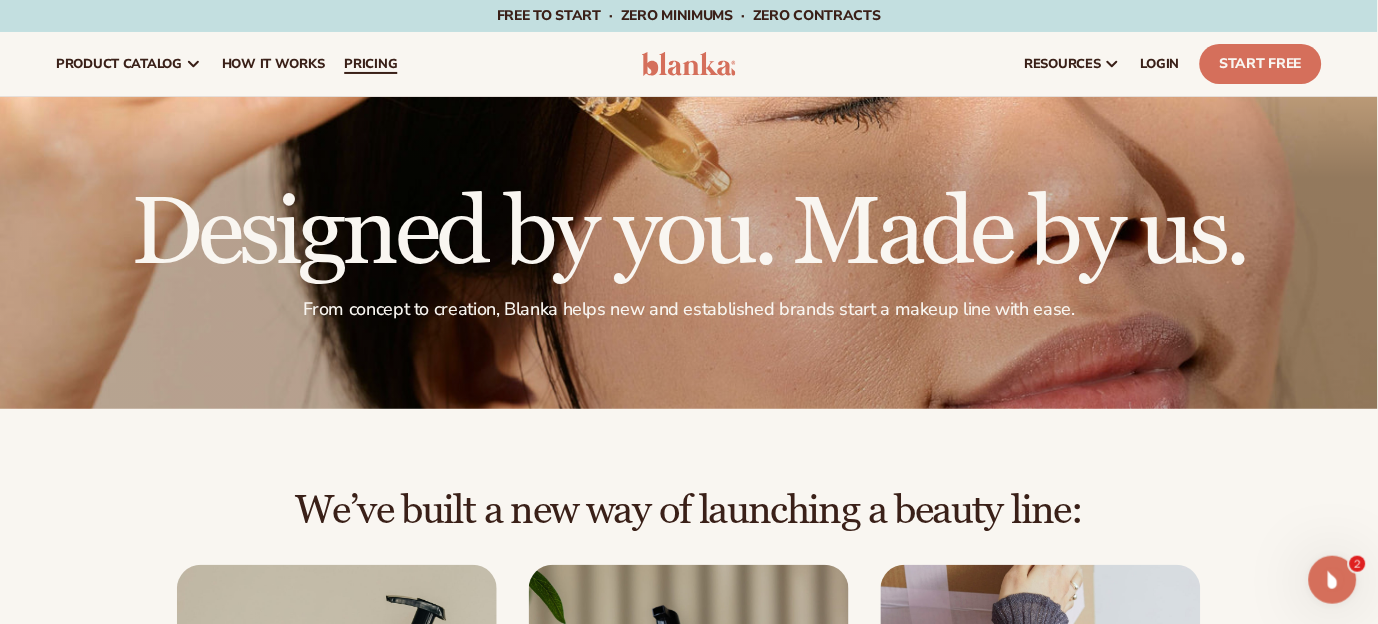 click on "pricing" at bounding box center [370, 64] 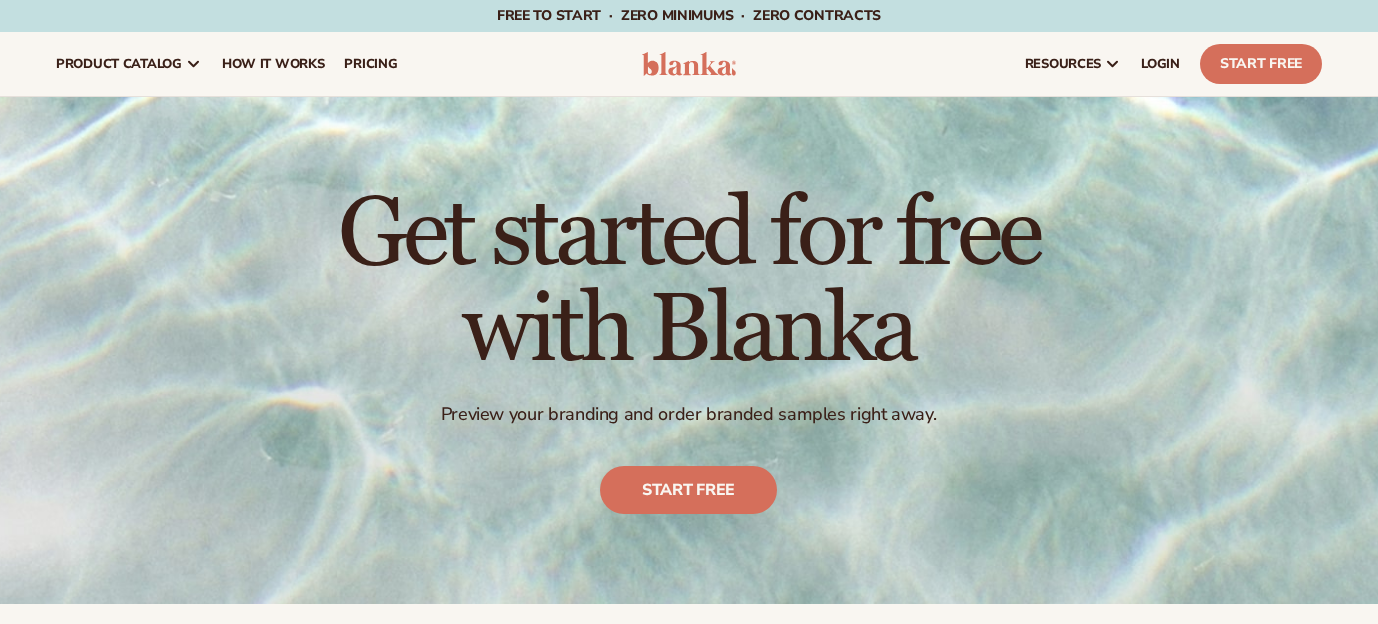 scroll, scrollTop: 0, scrollLeft: 0, axis: both 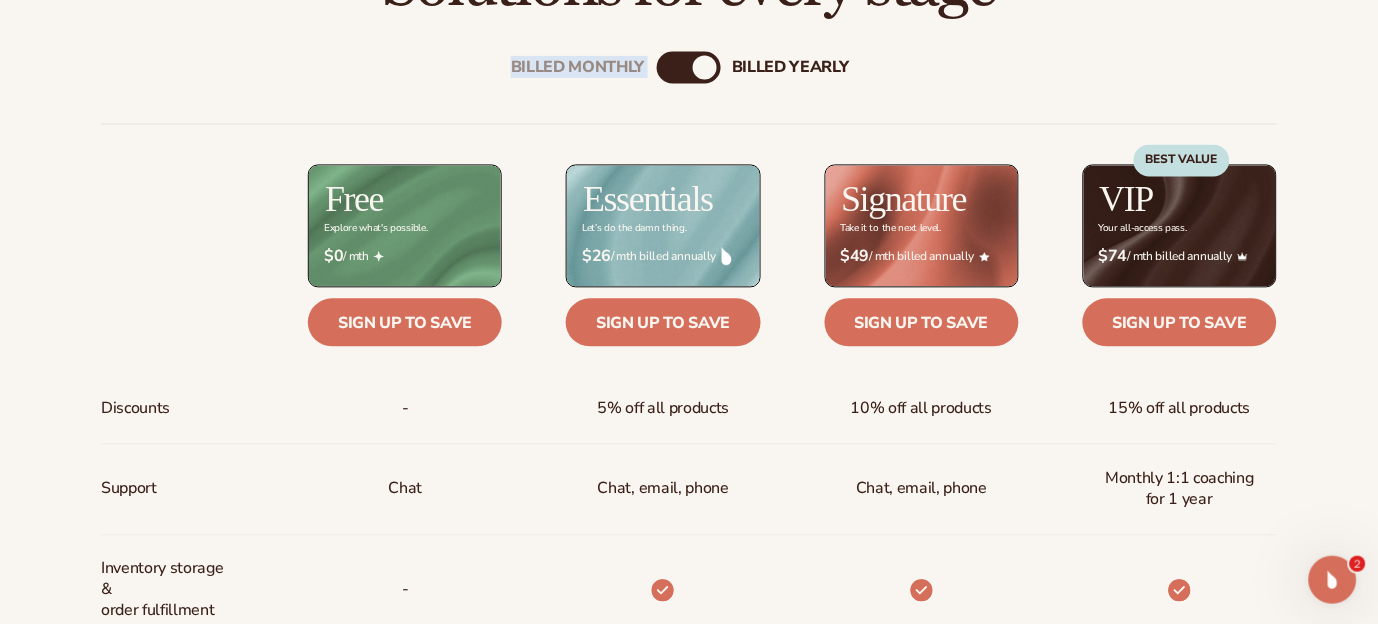 drag, startPoint x: 703, startPoint y: 70, endPoint x: 659, endPoint y: 74, distance: 44.181442 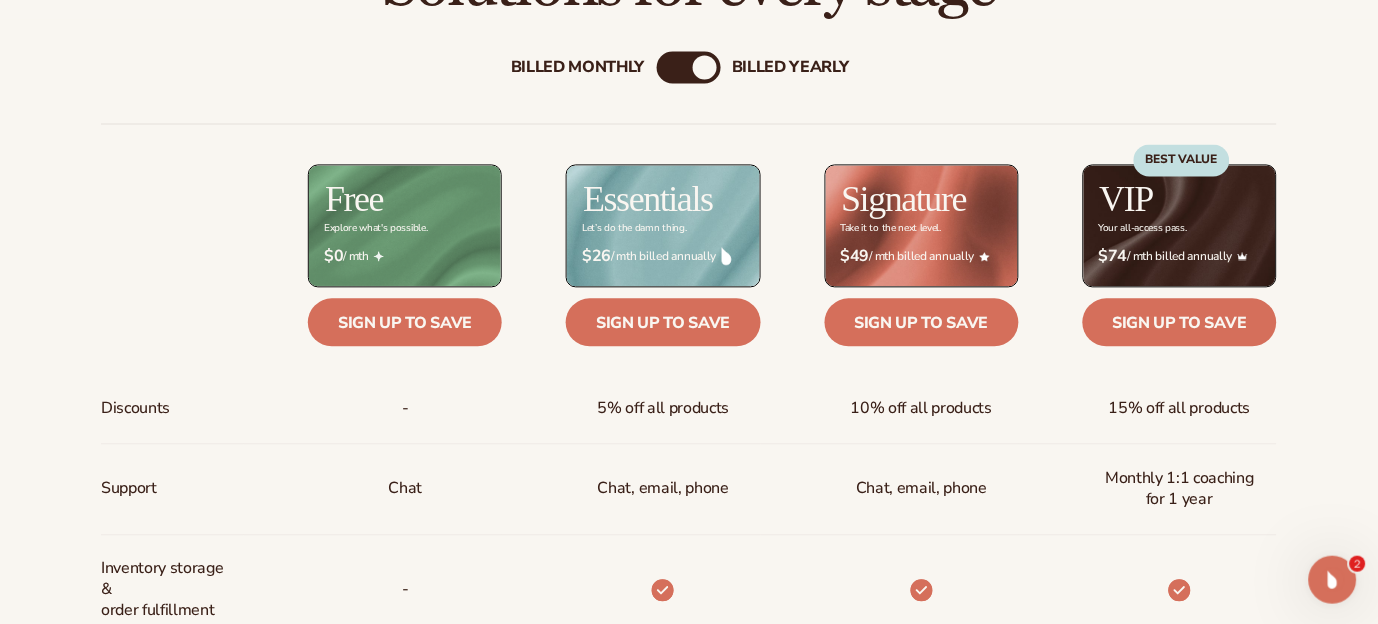 click on "Billed Monthly" at bounding box center (578, 67) 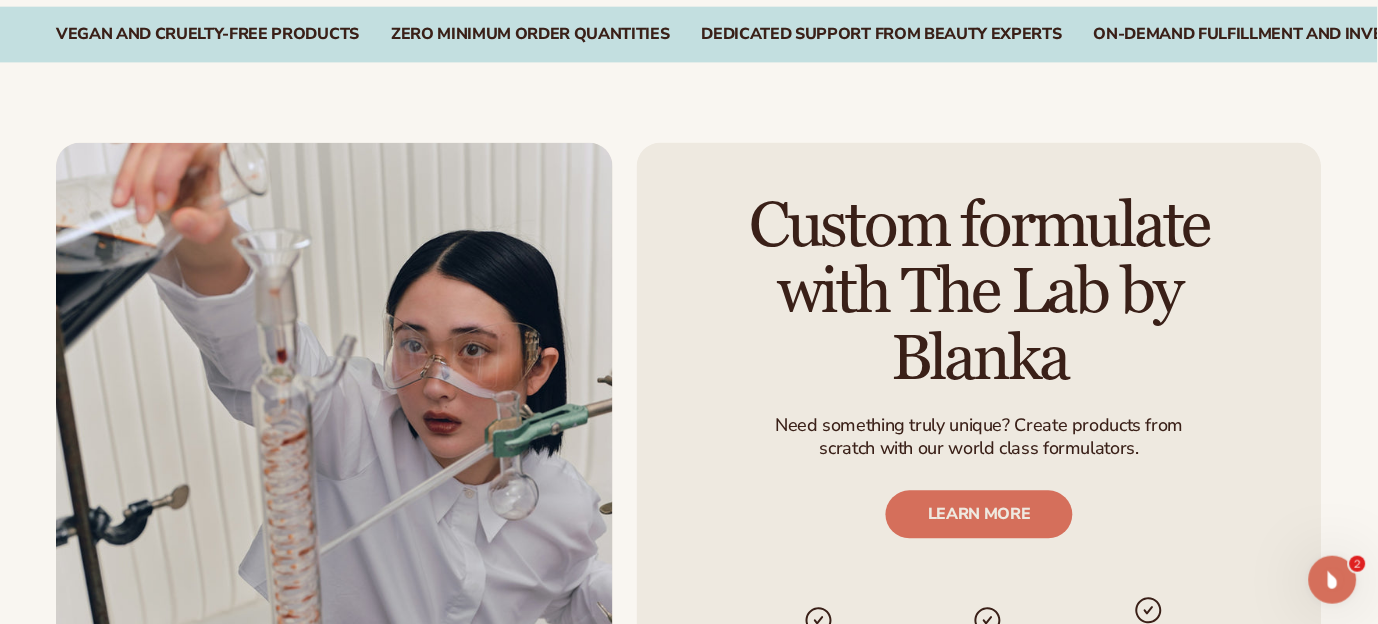 scroll, scrollTop: 2096, scrollLeft: 0, axis: vertical 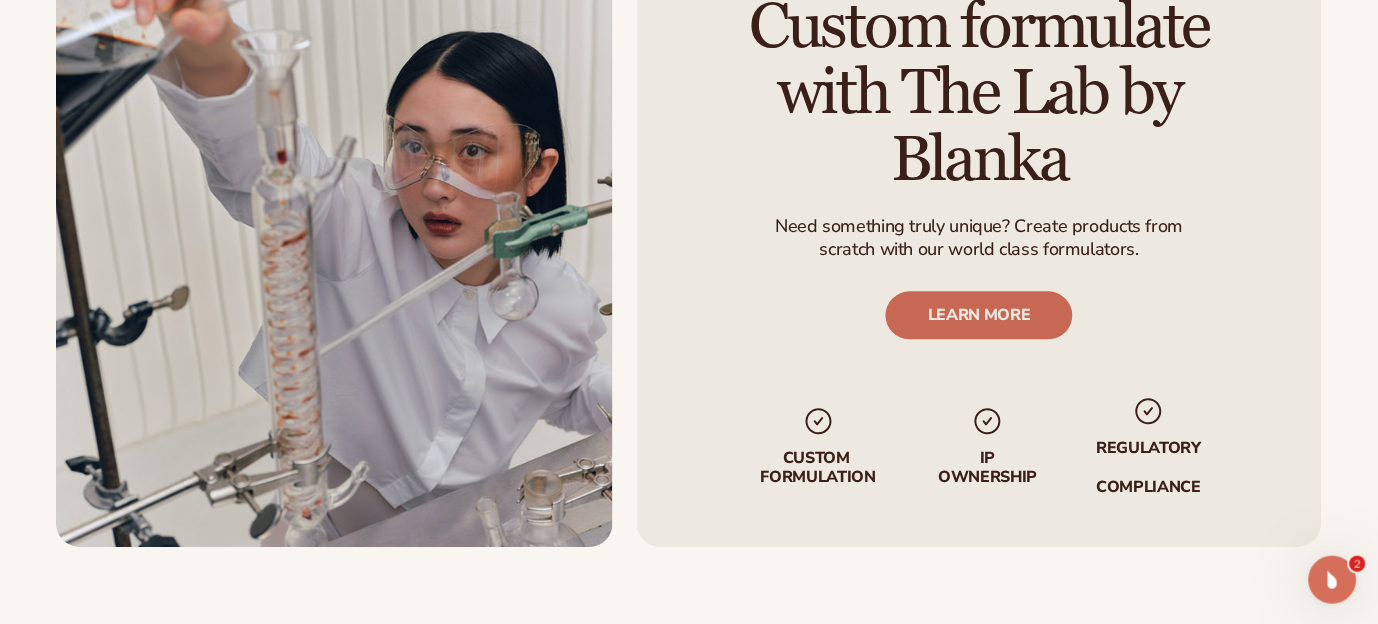 click on "LEARN MORE" at bounding box center (979, 316) 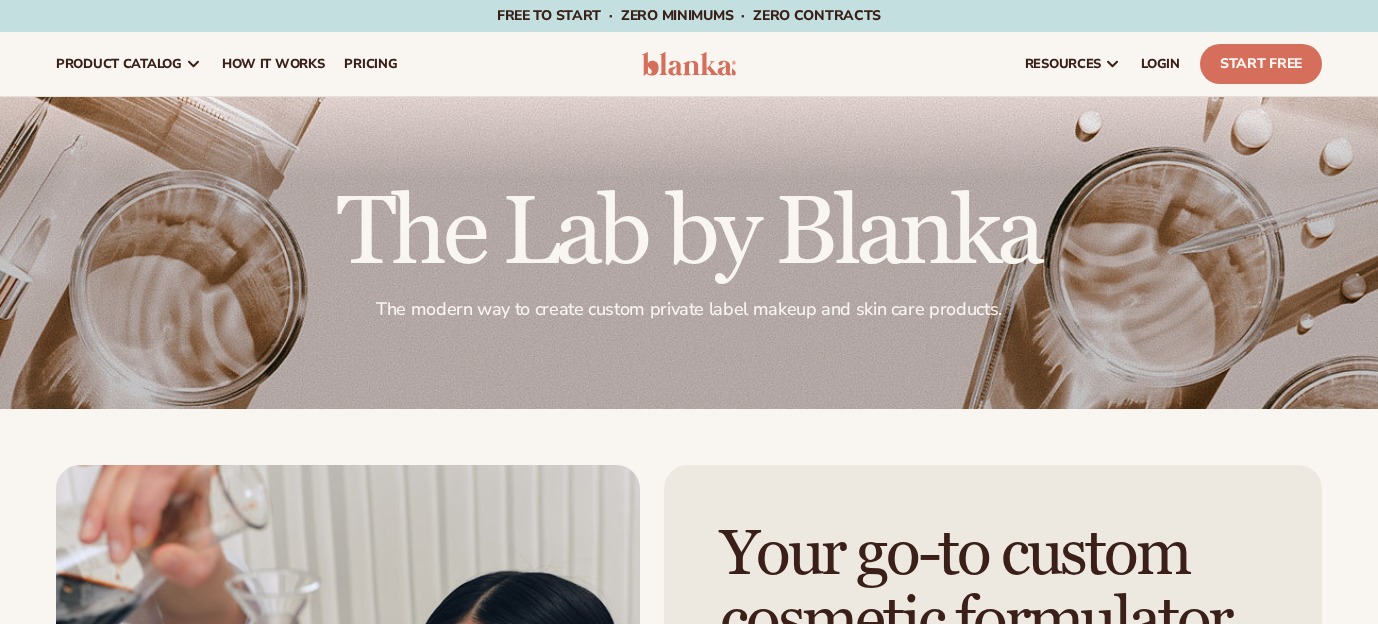 scroll, scrollTop: 0, scrollLeft: 0, axis: both 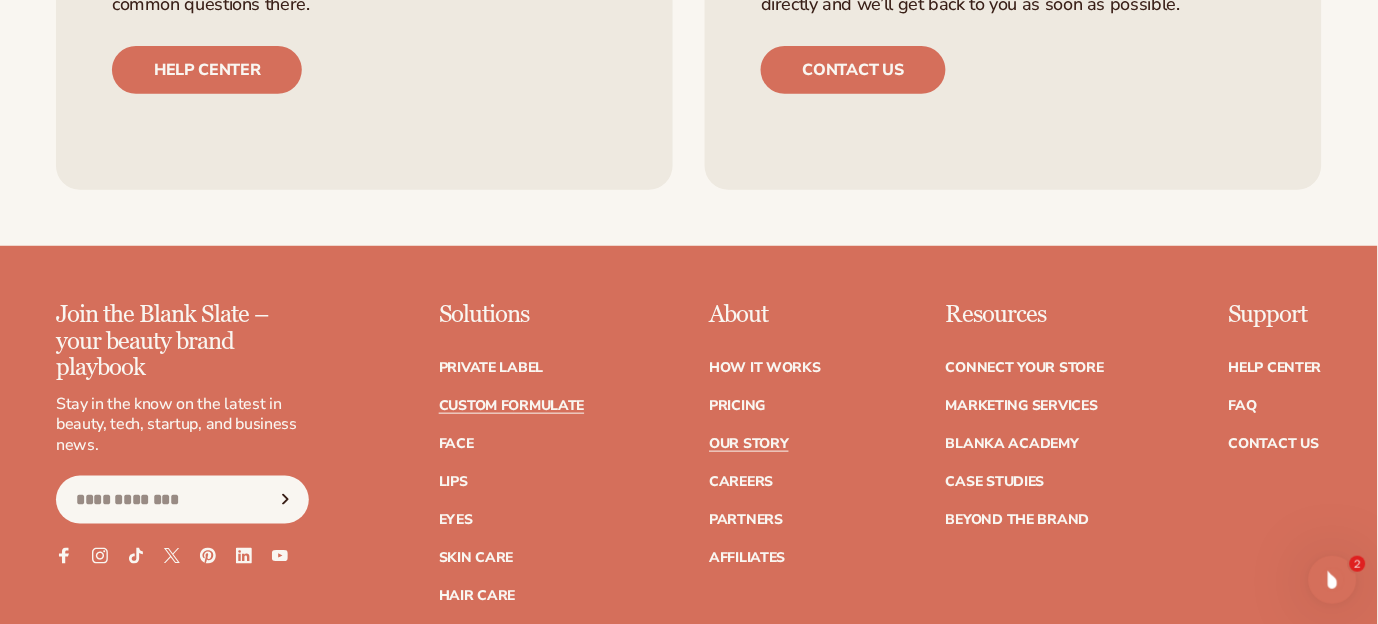 click on "Our Story" at bounding box center (748, 444) 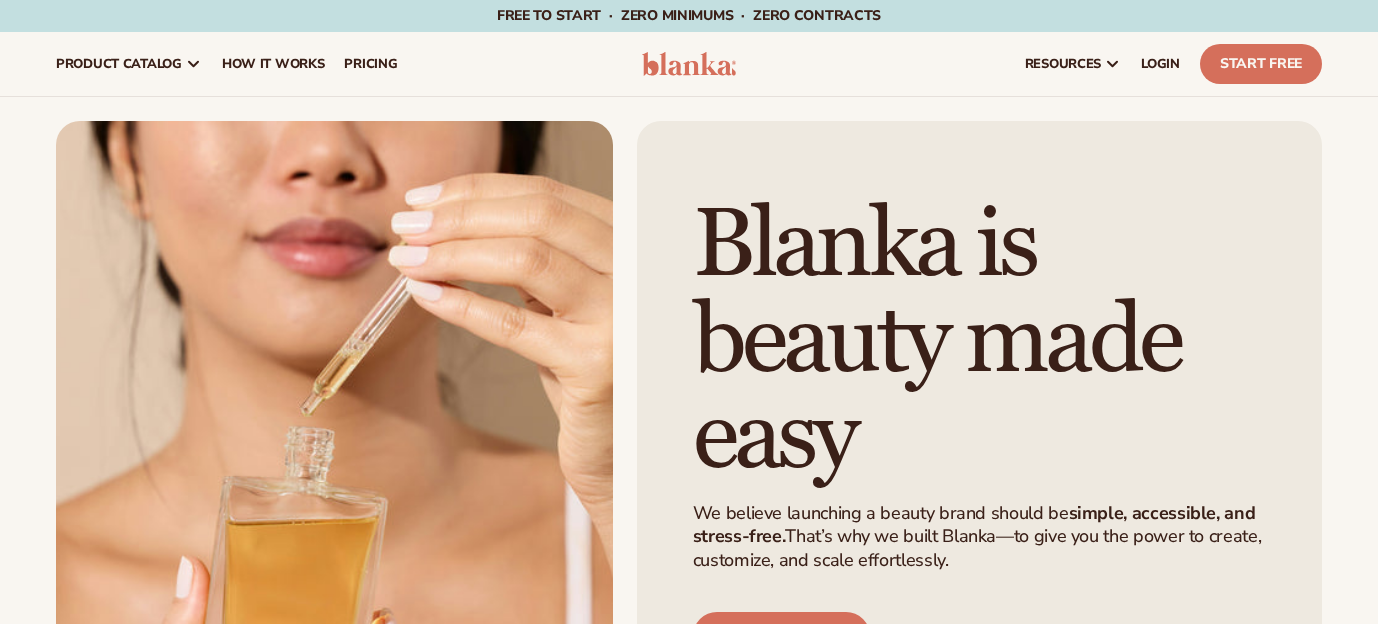 scroll, scrollTop: 0, scrollLeft: 0, axis: both 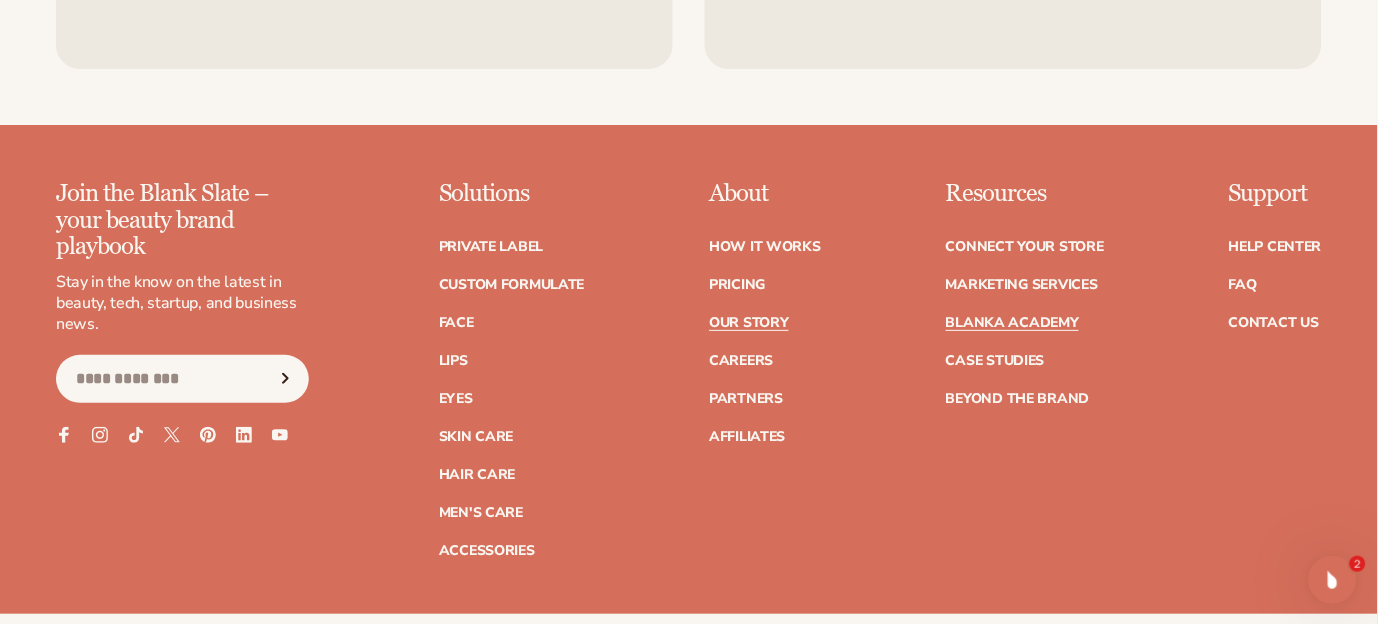 click on "Blanka Academy" at bounding box center (1012, 323) 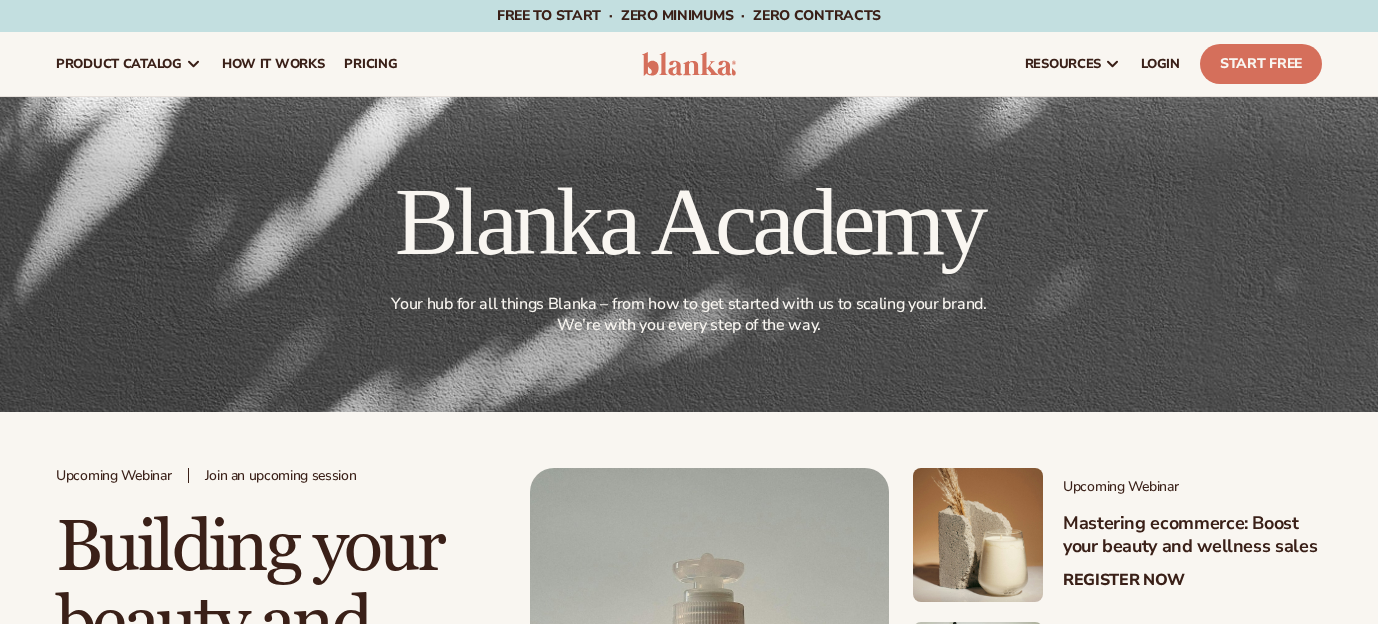 scroll, scrollTop: 0, scrollLeft: 0, axis: both 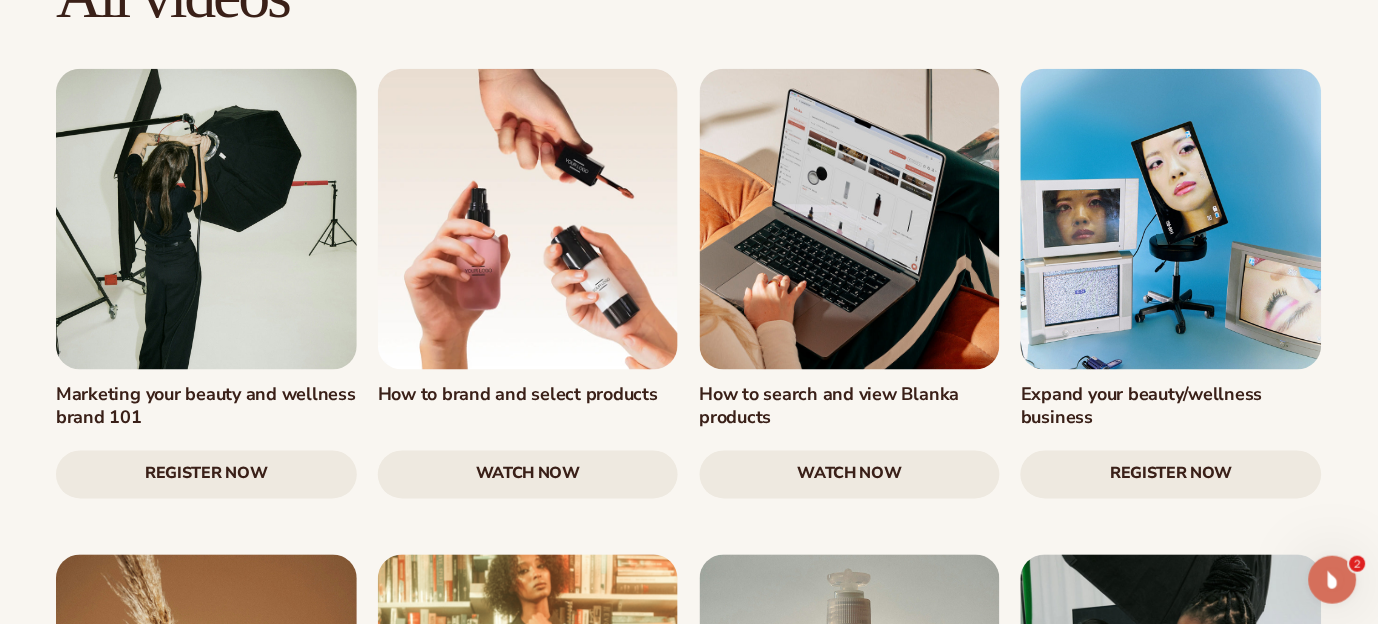 click on "watch now" at bounding box center [850, 475] 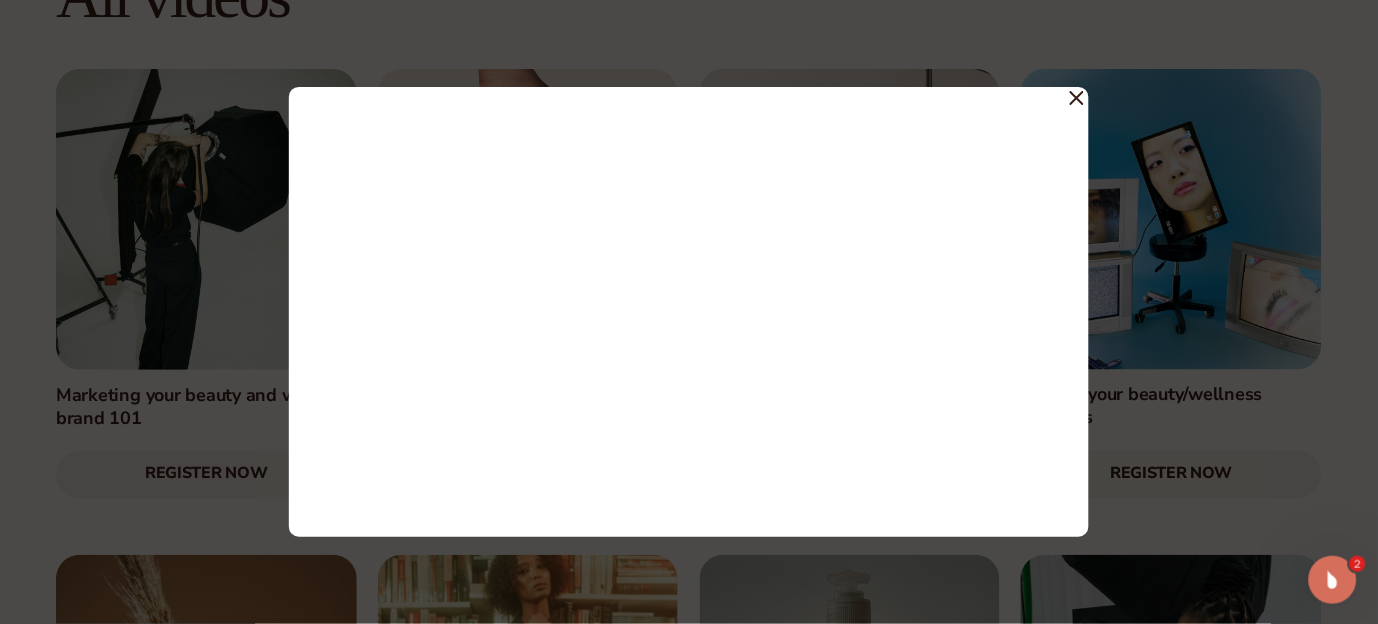click 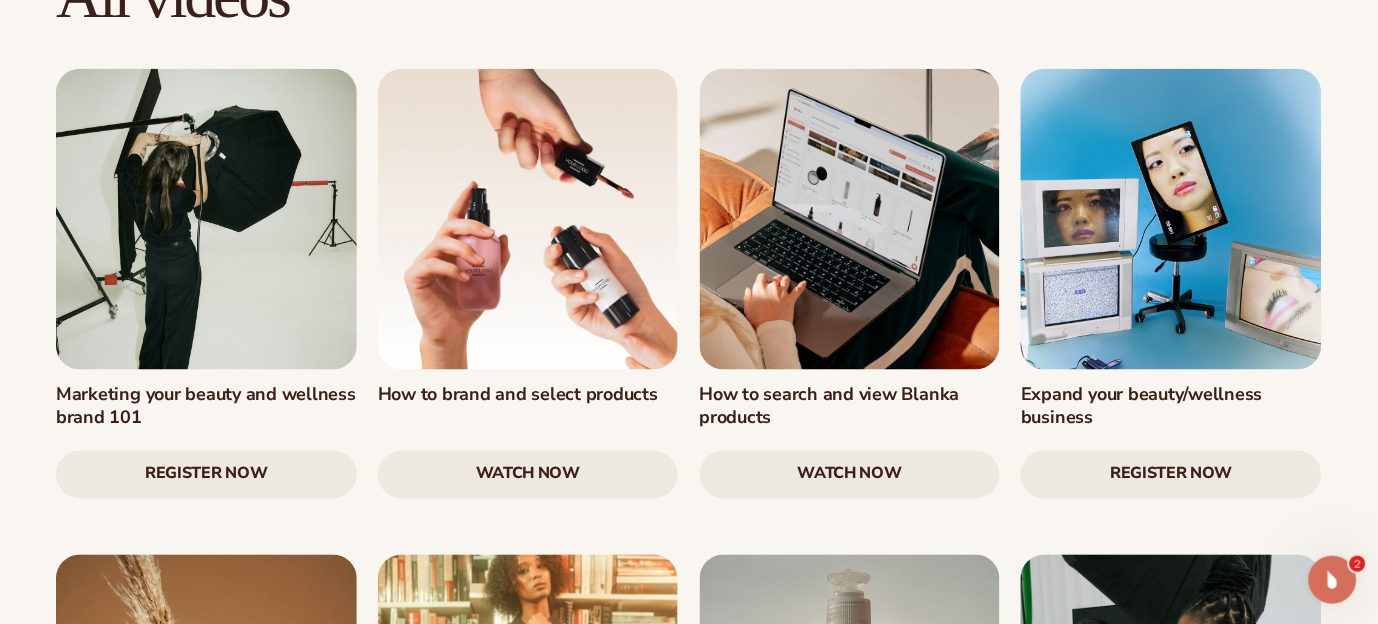 click on "watch now" at bounding box center (528, 475) 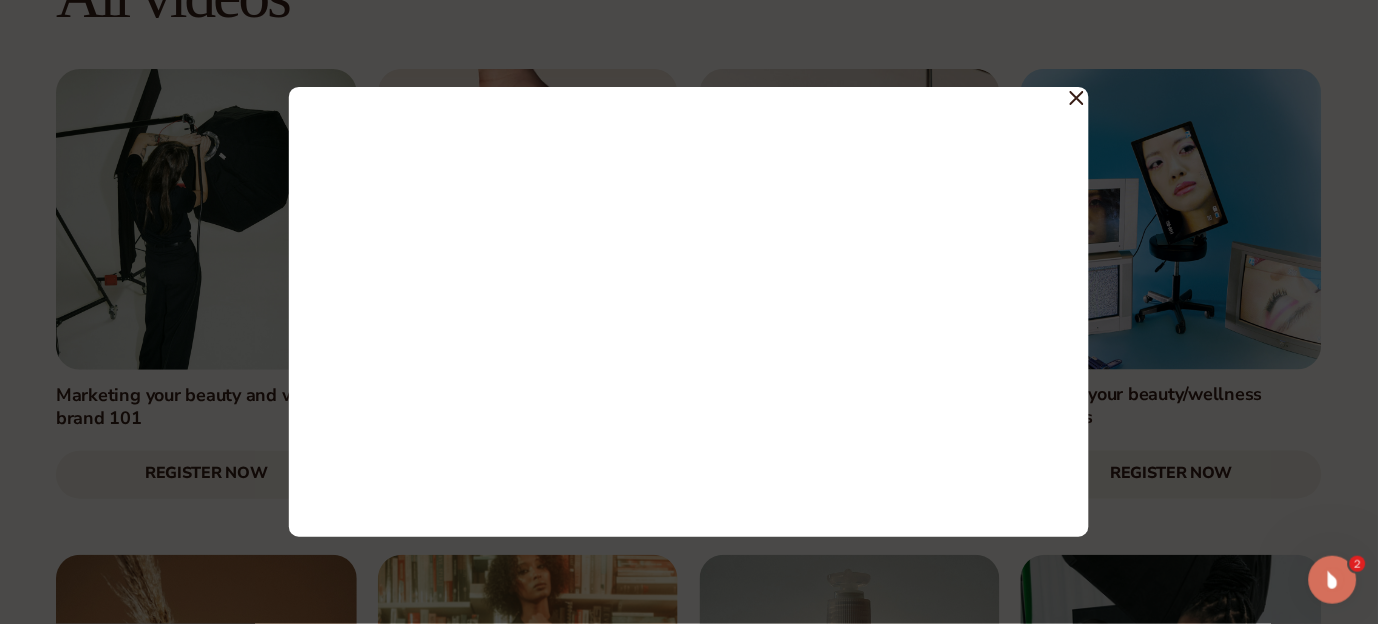 click 